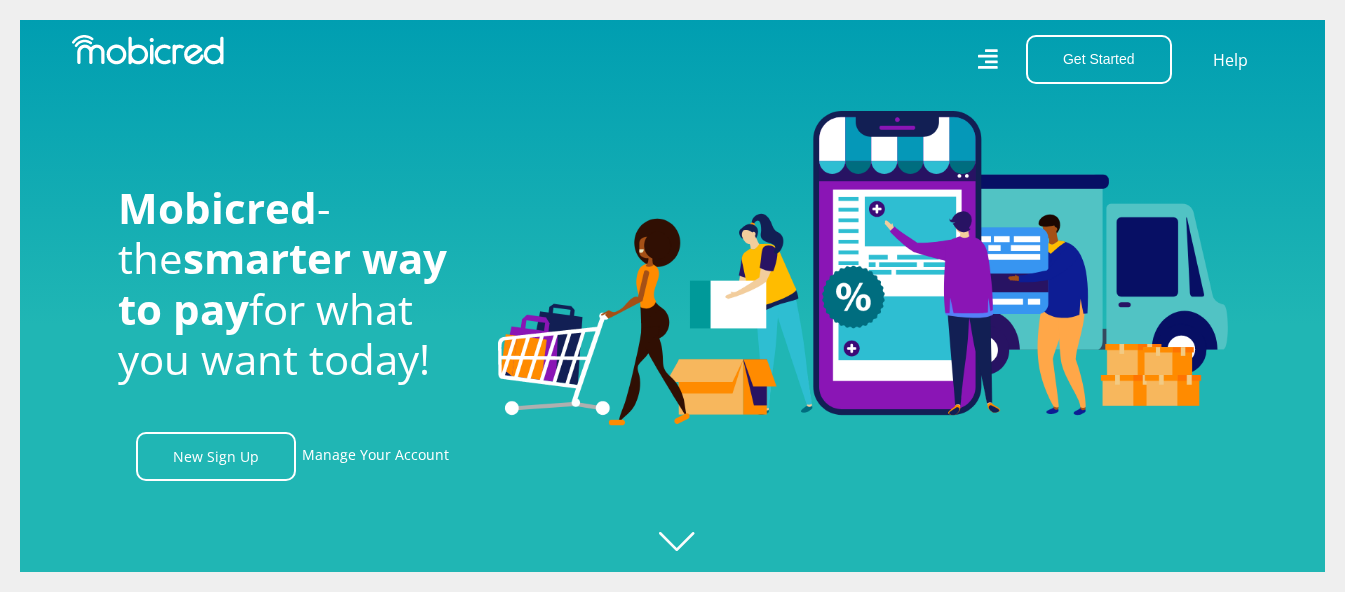 scroll, scrollTop: 0, scrollLeft: 0, axis: both 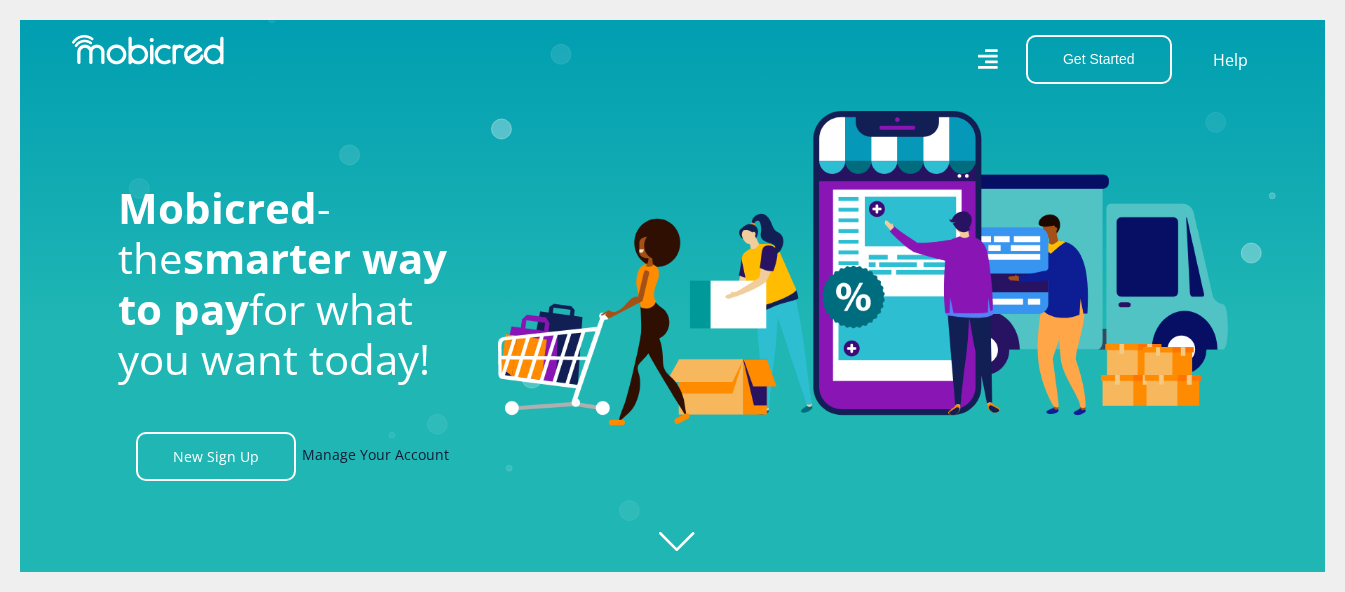 click on "Manage Your Account" at bounding box center [375, 456] 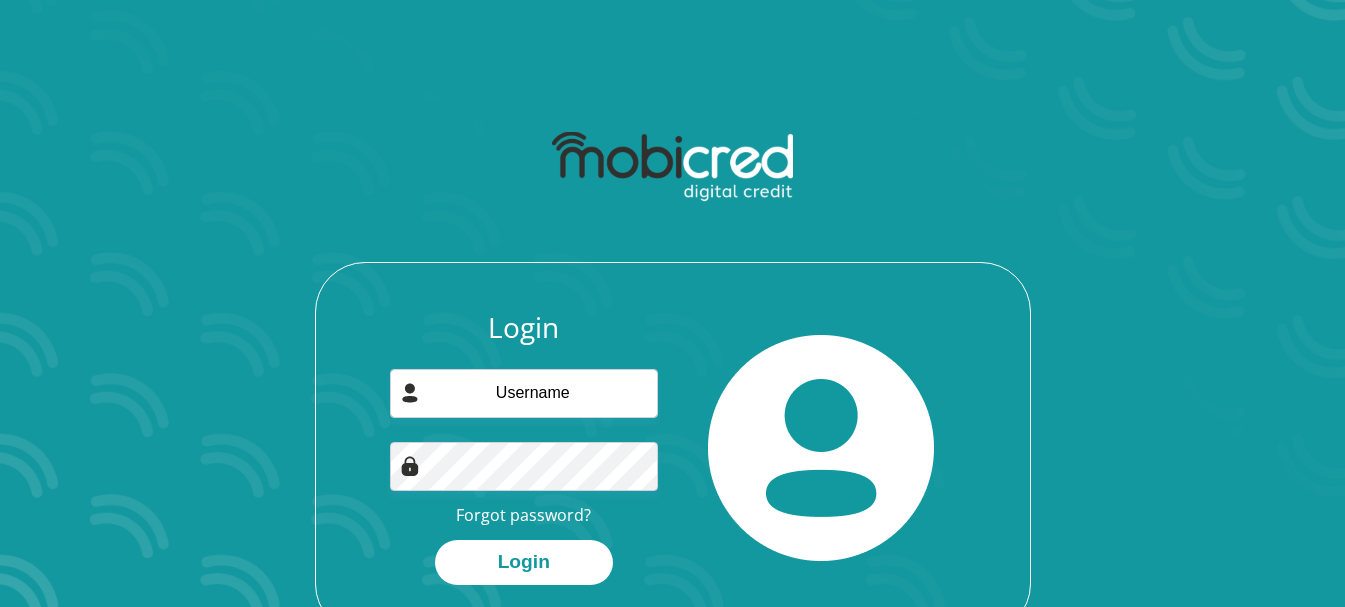 scroll, scrollTop: 0, scrollLeft: 0, axis: both 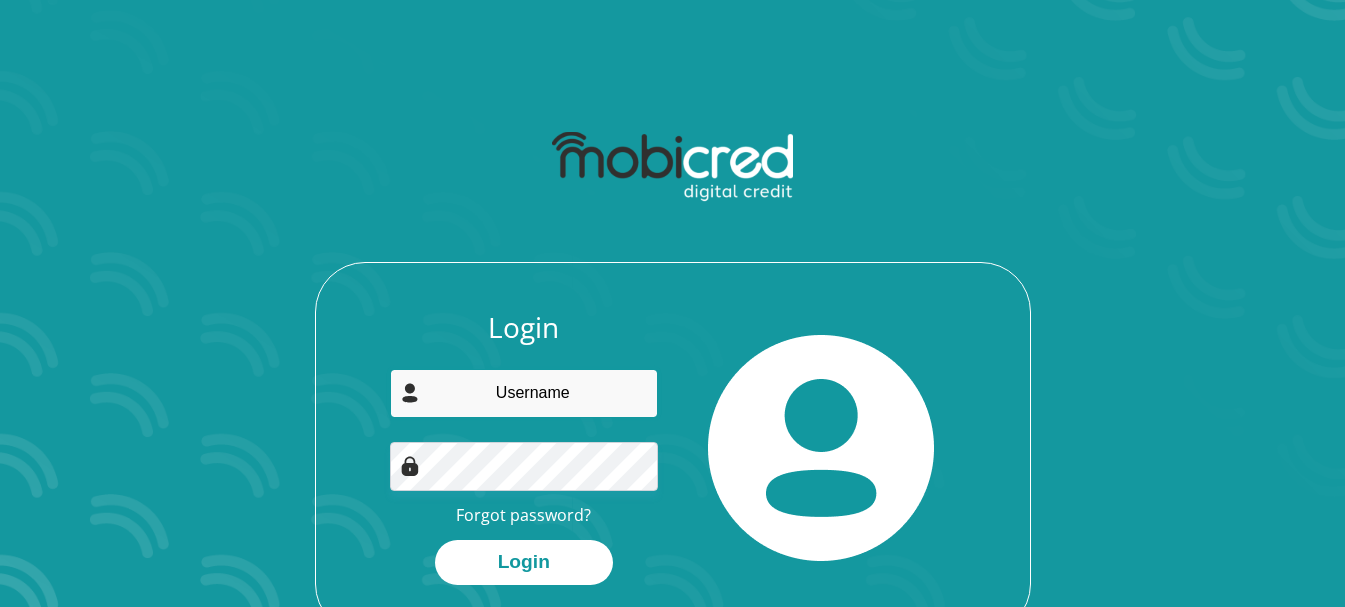 click at bounding box center (524, 393) 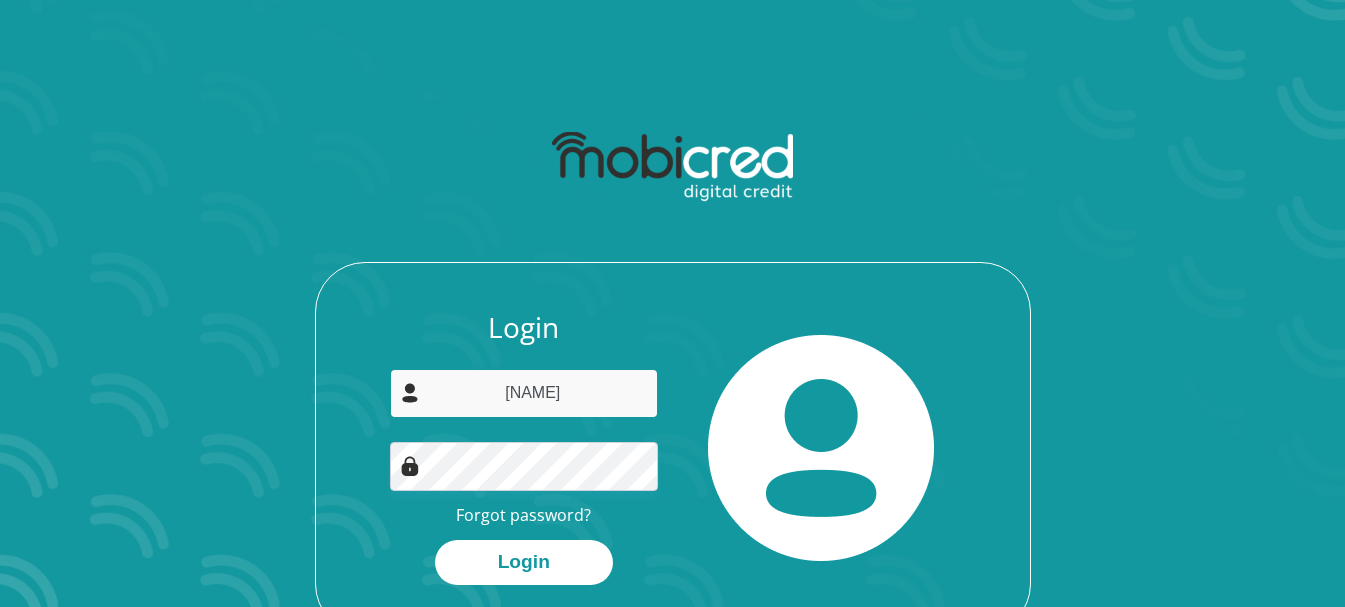 type on "R" 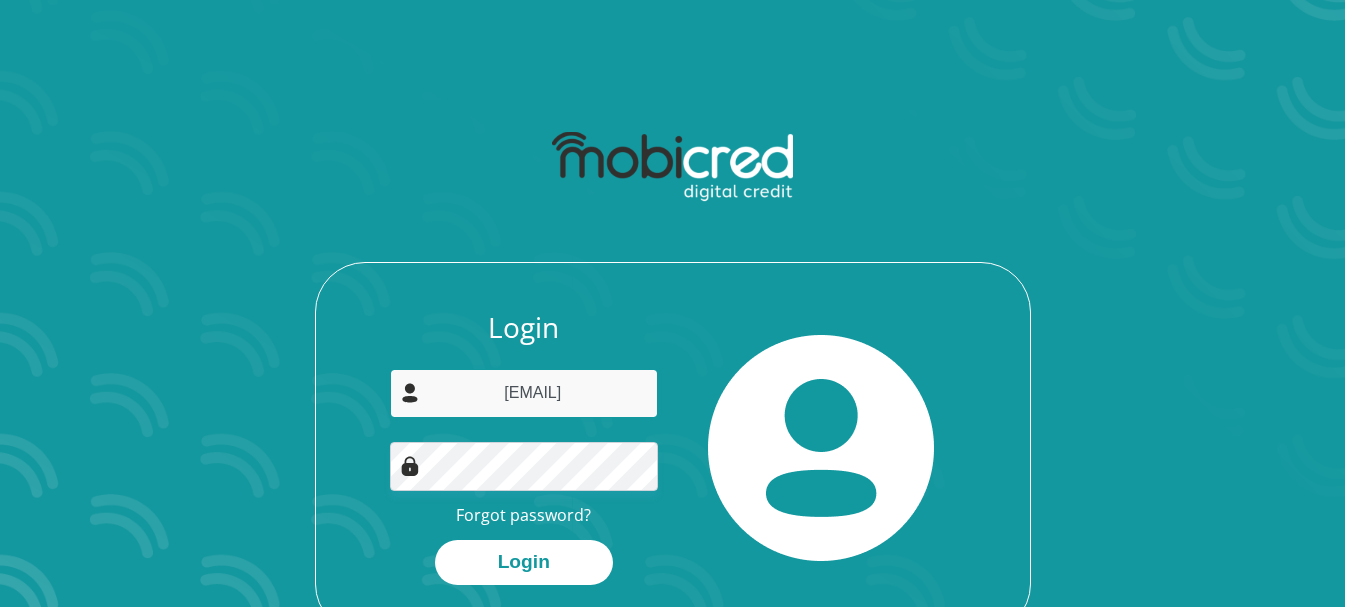 type on "rouettehenning@yahoo.com" 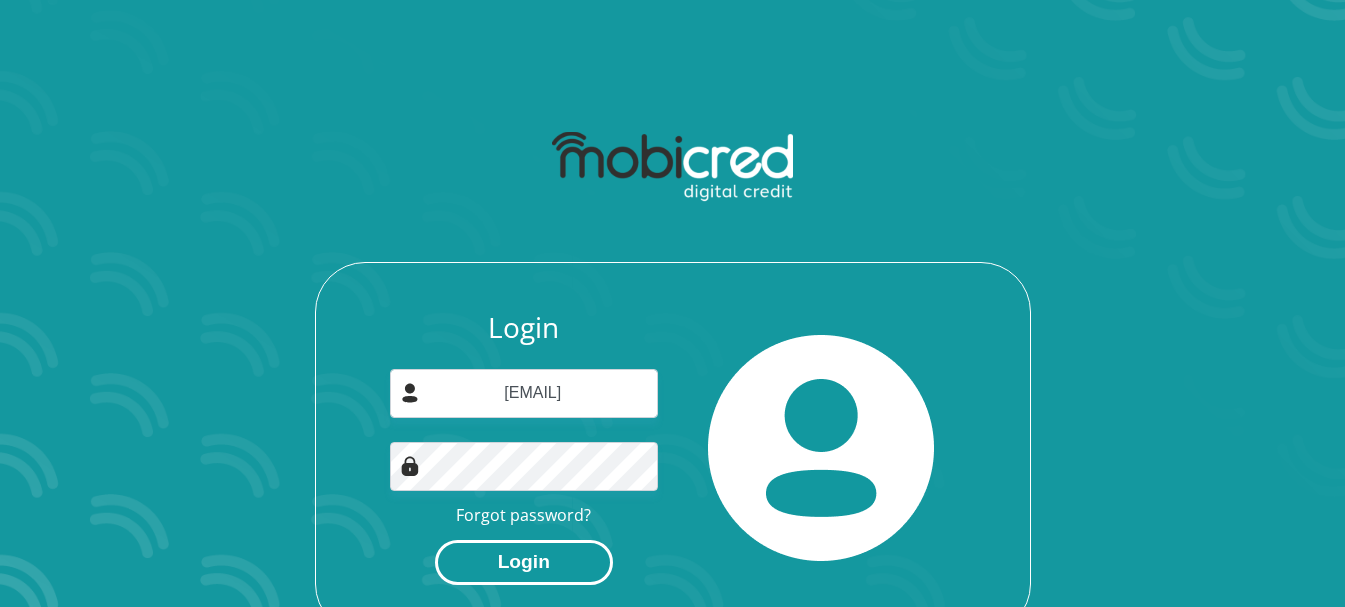 click on "Login" at bounding box center (524, 562) 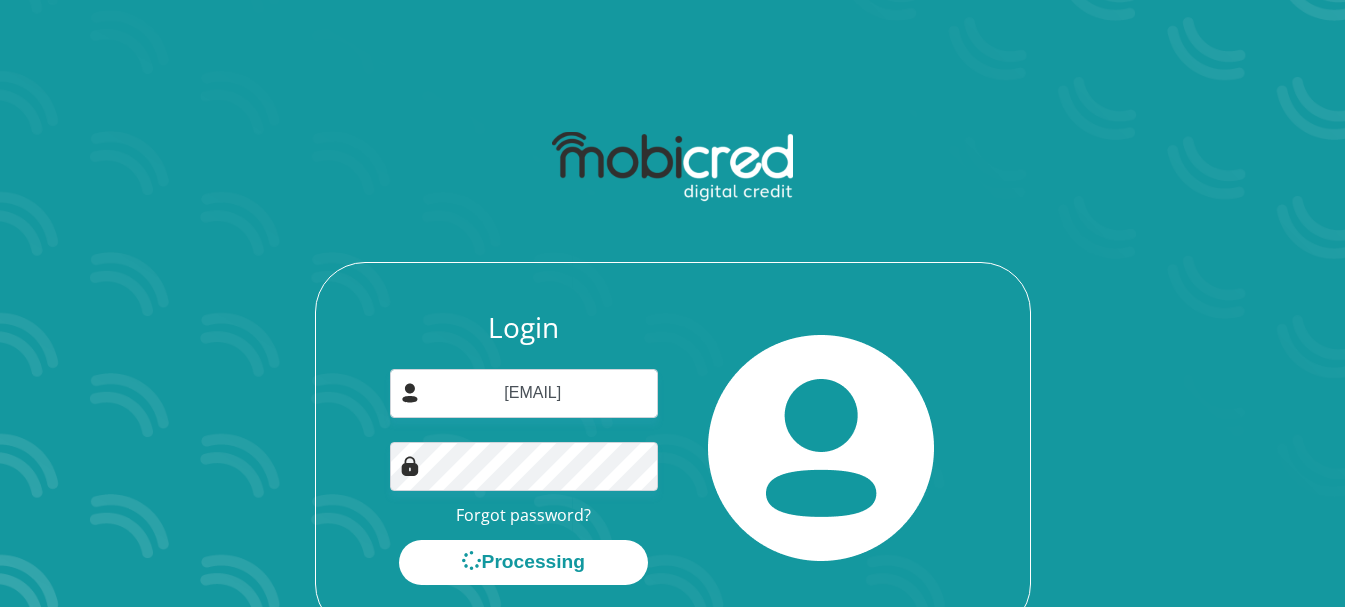 scroll, scrollTop: 0, scrollLeft: 0, axis: both 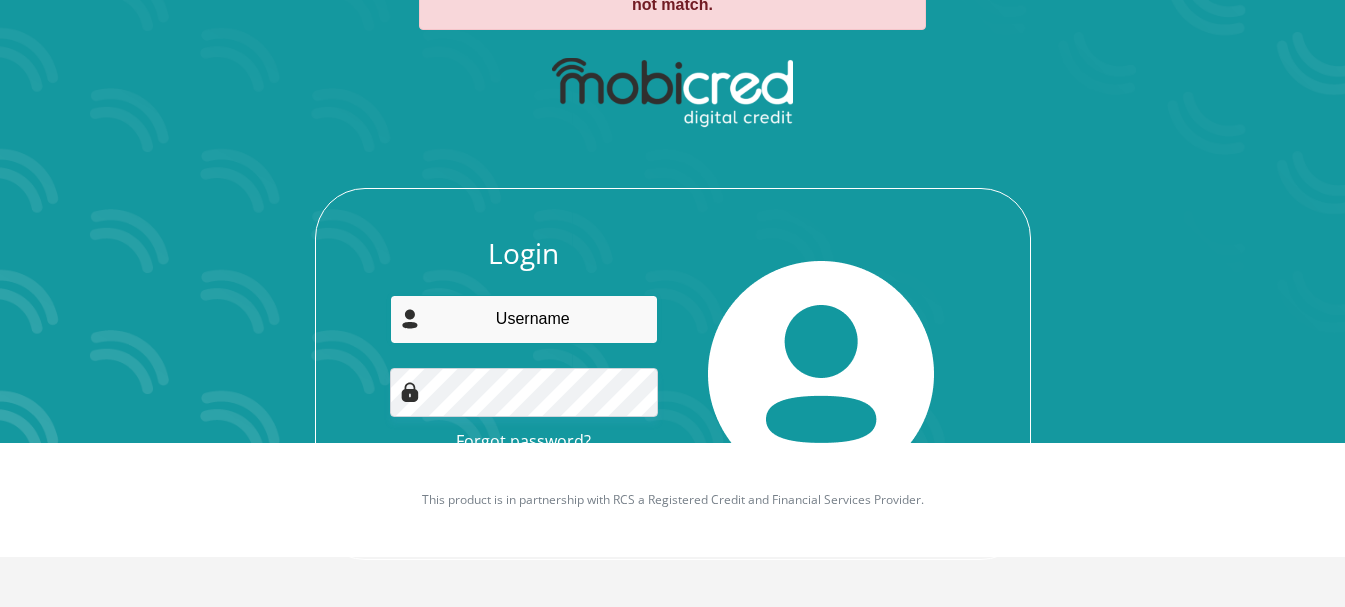 click at bounding box center [524, 319] 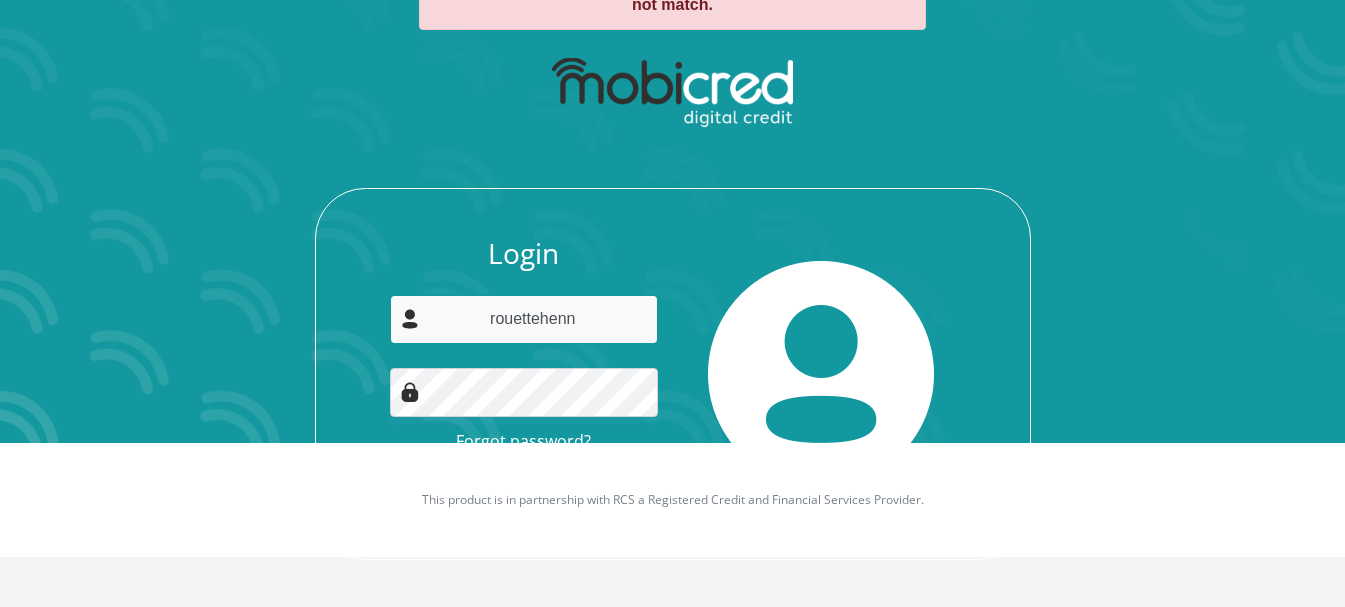 type on "rouettehenning@yahoo.com" 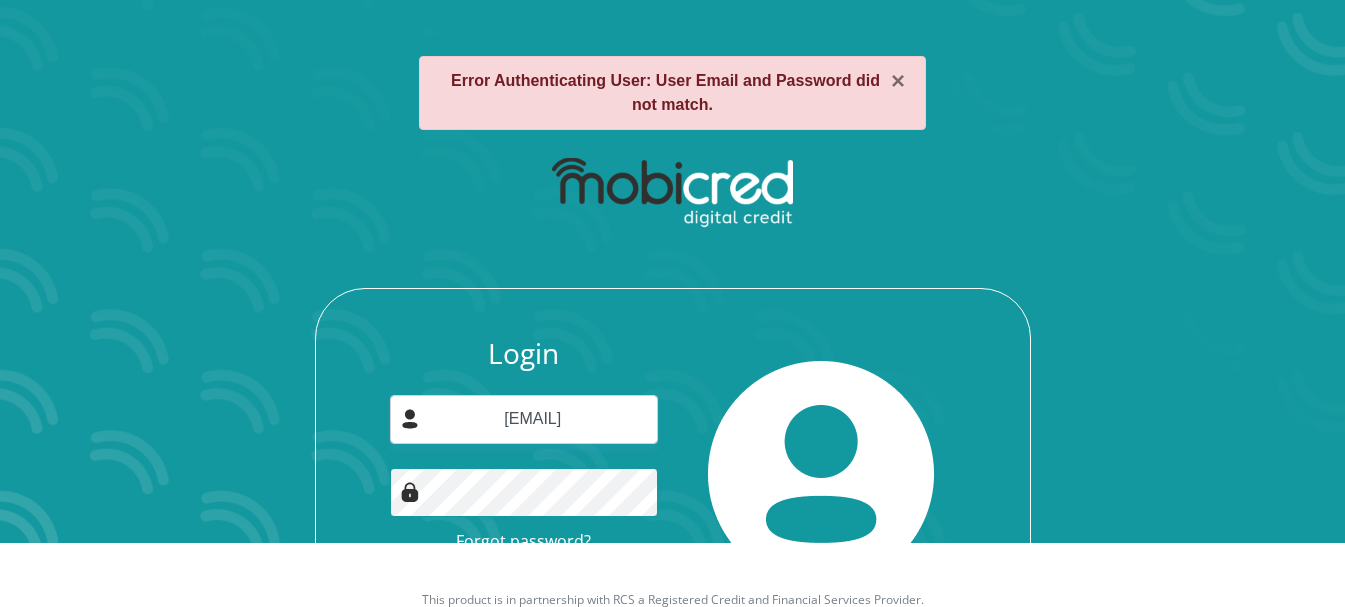 scroll, scrollTop: 164, scrollLeft: 0, axis: vertical 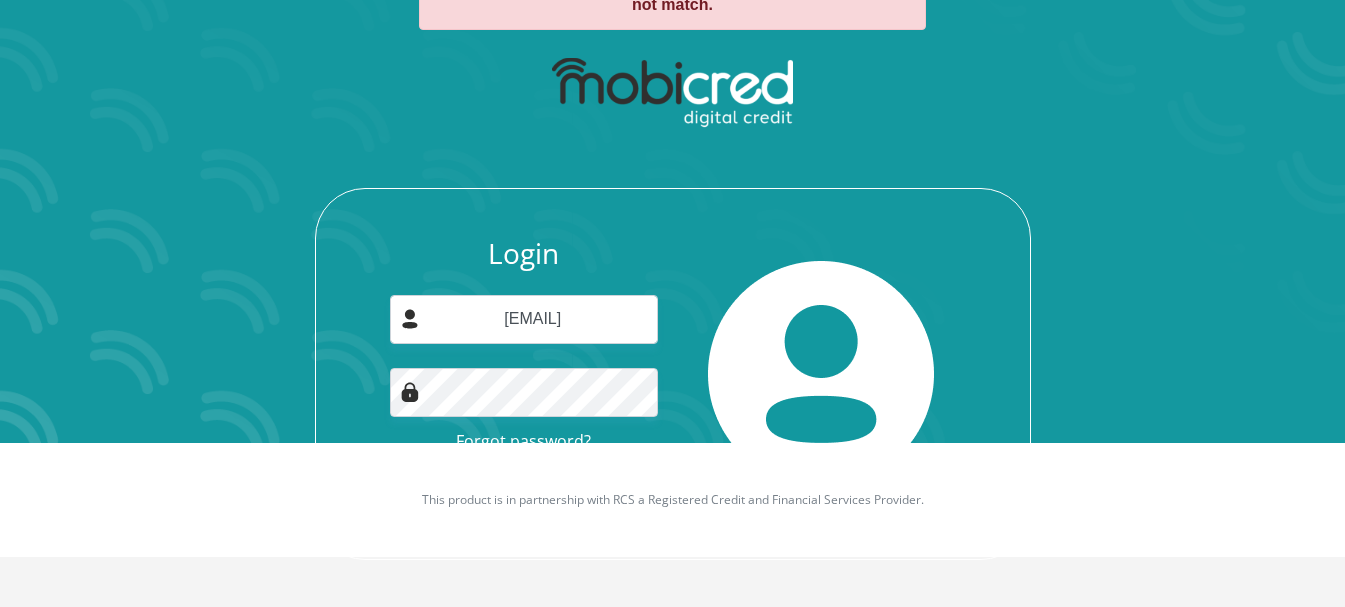 click on "Login
rouettehenning@yahoo.com
Forgot password?
Login" at bounding box center (673, 303) 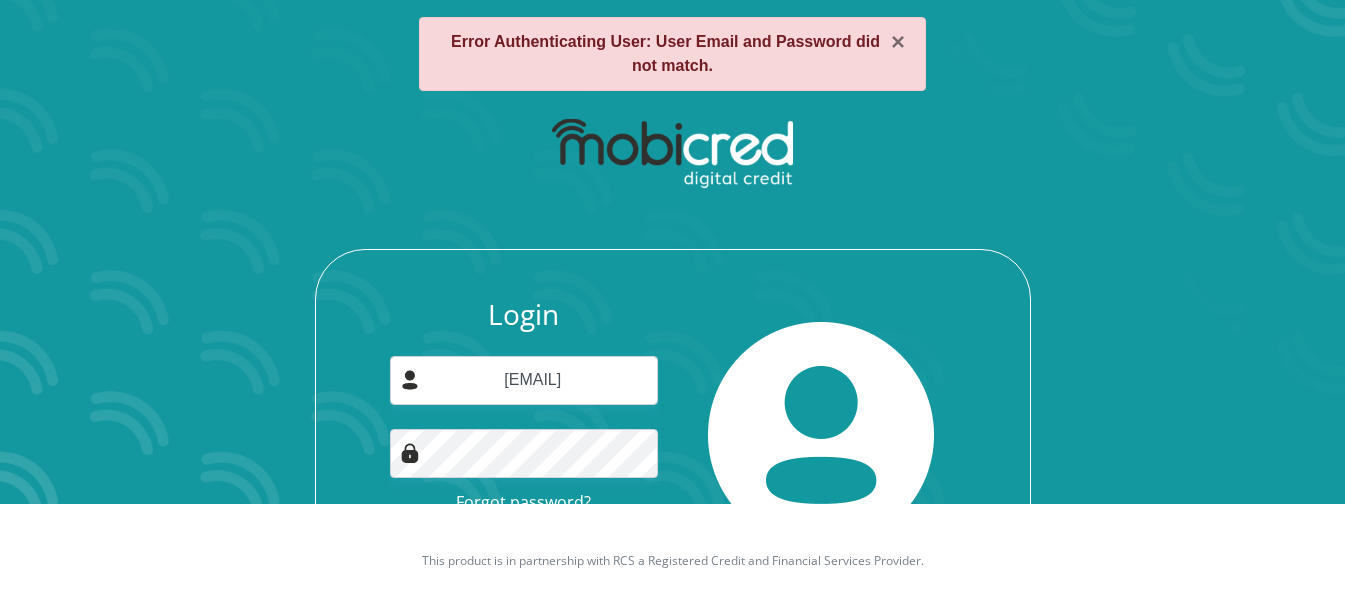 scroll, scrollTop: 0, scrollLeft: 0, axis: both 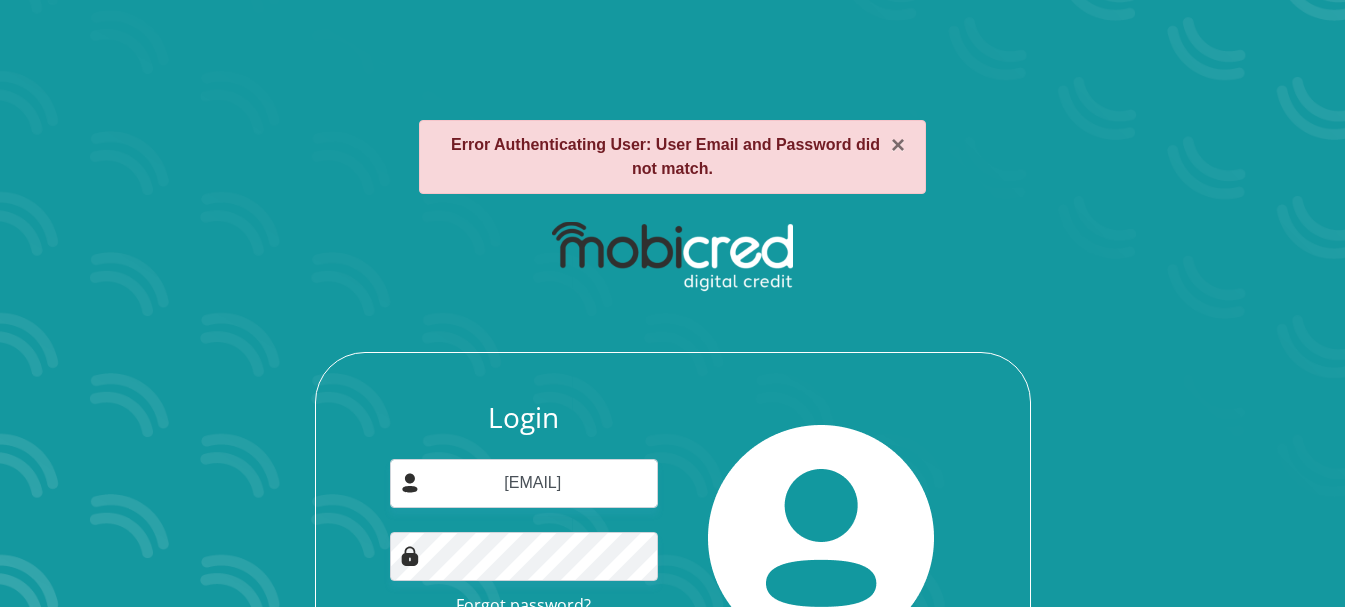click on "Login
rouettehenning@yahoo.com
Forgot password?
Login" at bounding box center [673, 467] 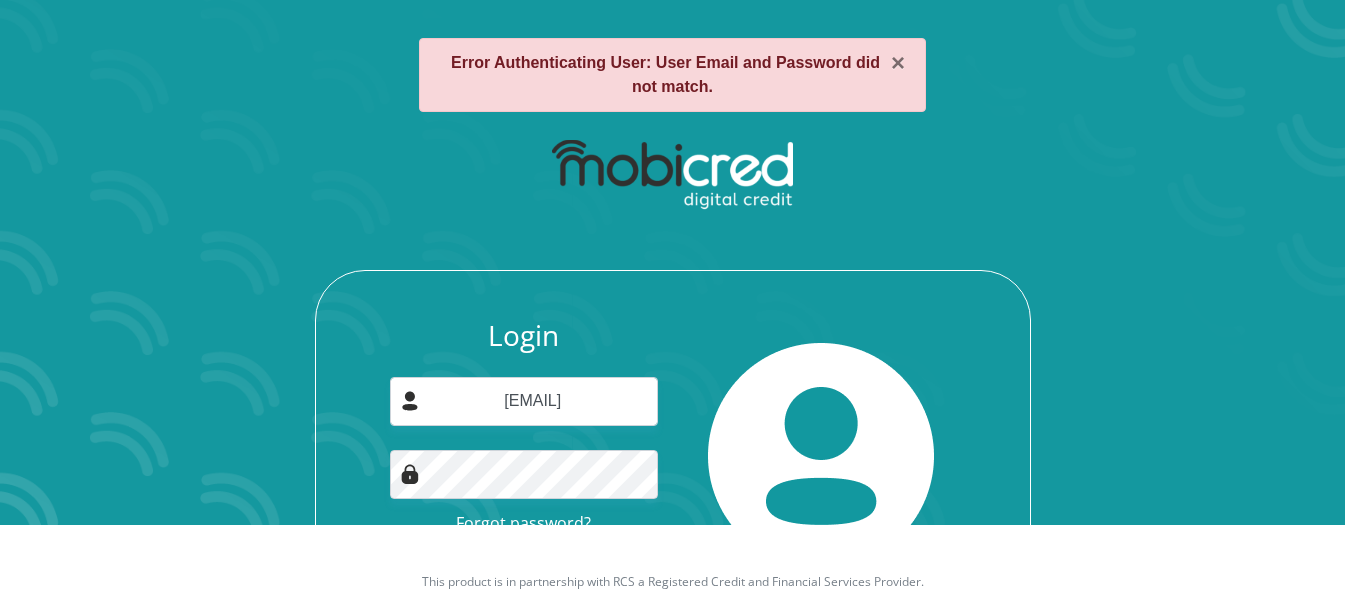 scroll, scrollTop: 164, scrollLeft: 0, axis: vertical 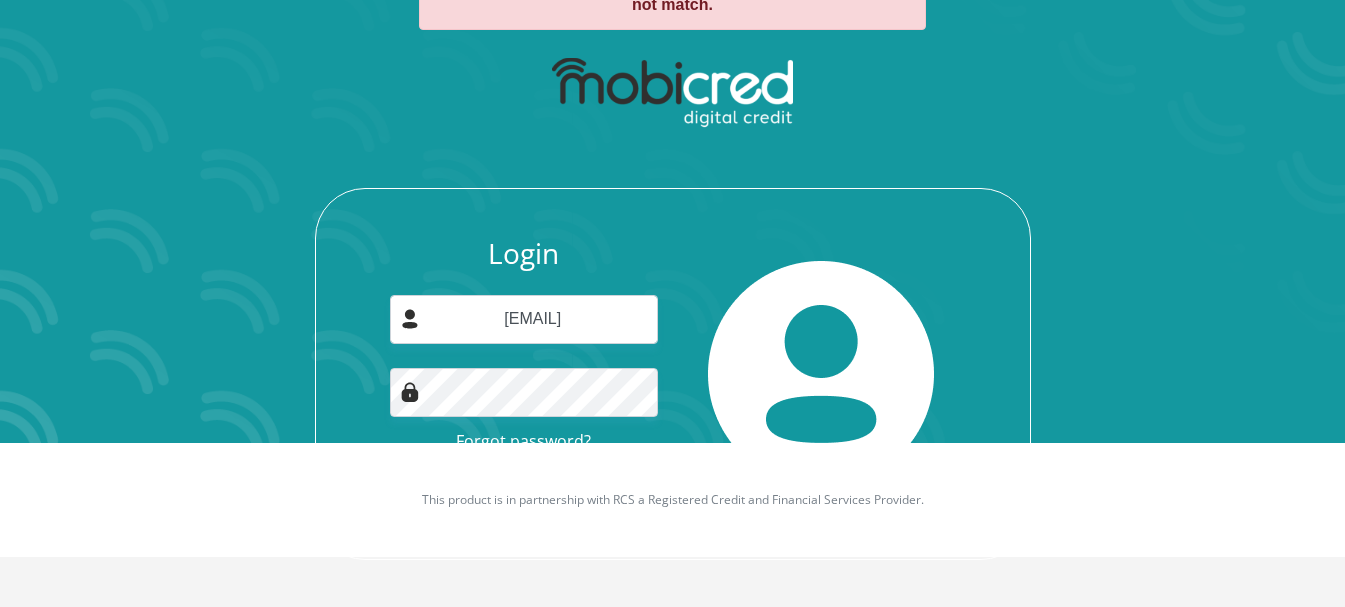 click on "Login
rouettehenning@yahoo.com
Forgot password?
Login" at bounding box center [673, 303] 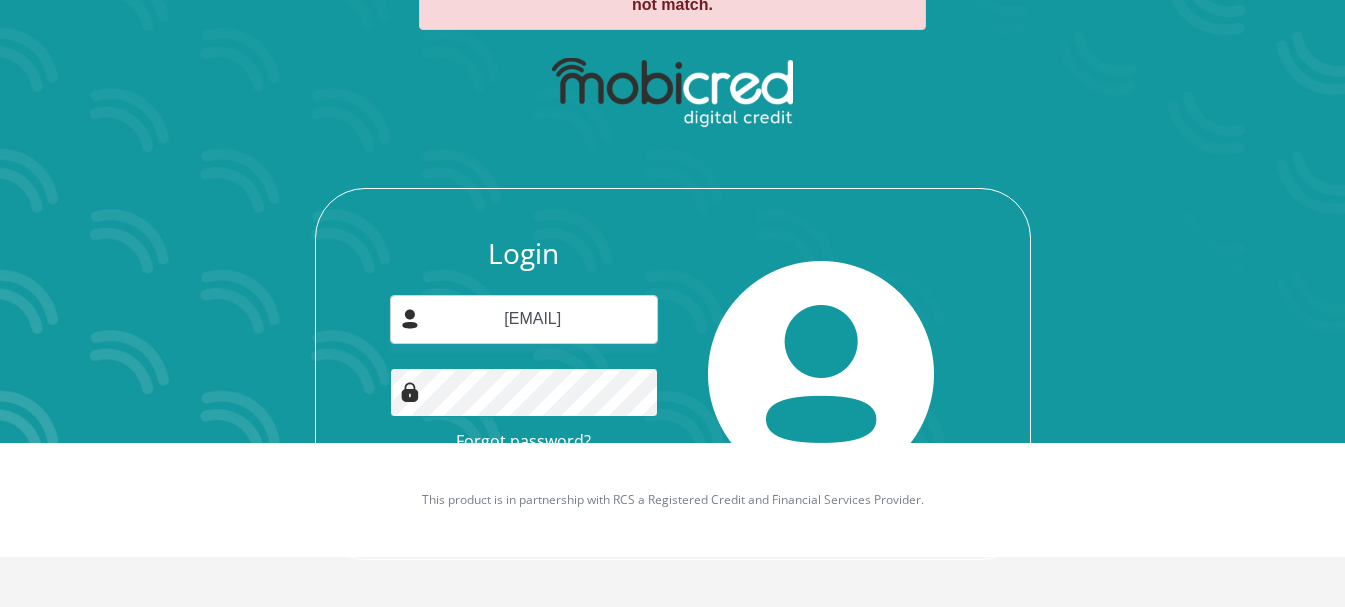 click on "Login" at bounding box center [524, 488] 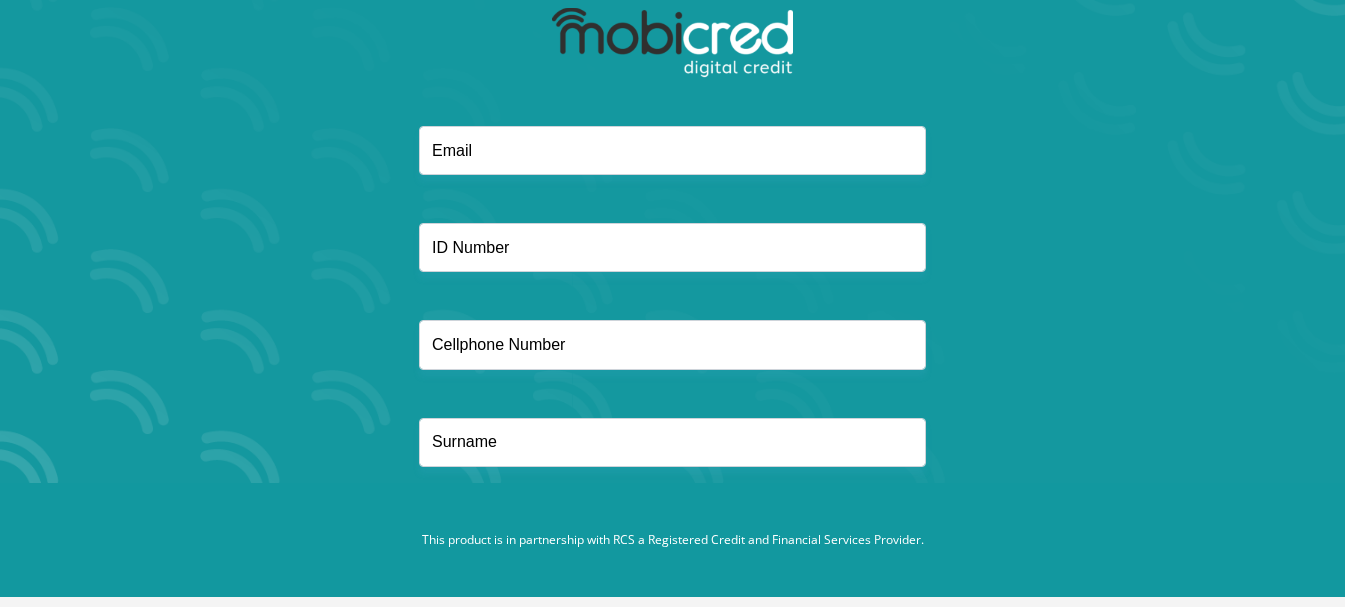 scroll, scrollTop: 125, scrollLeft: 0, axis: vertical 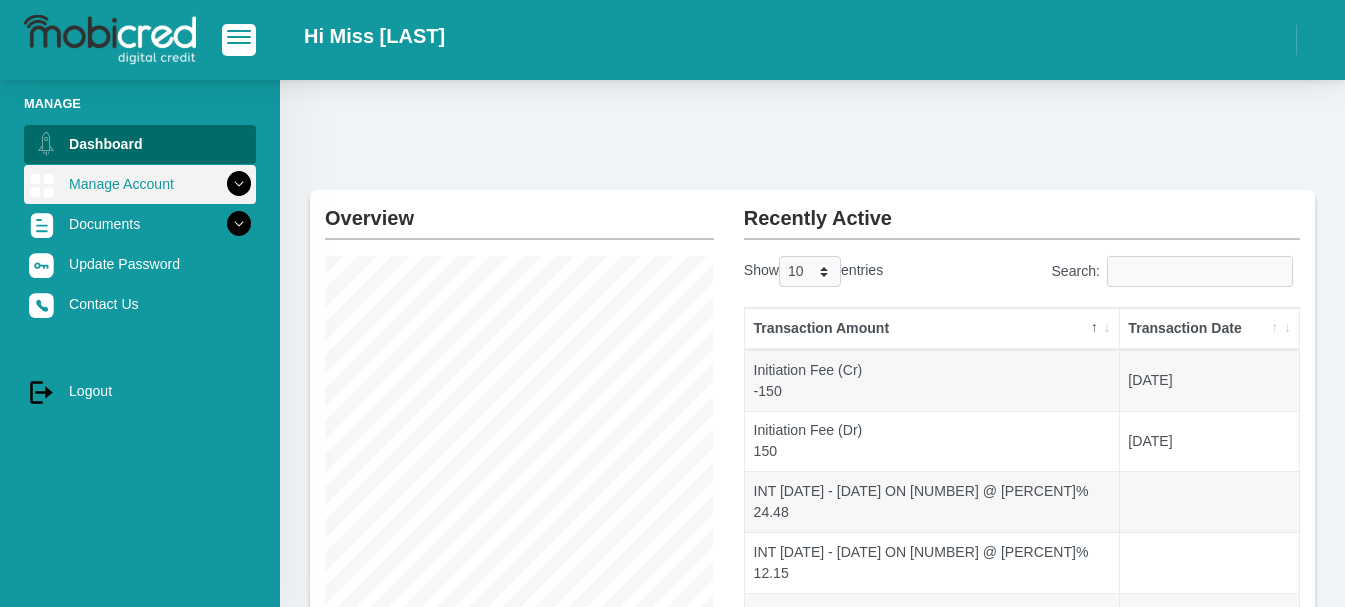 click on "Manage Account" at bounding box center (140, 184) 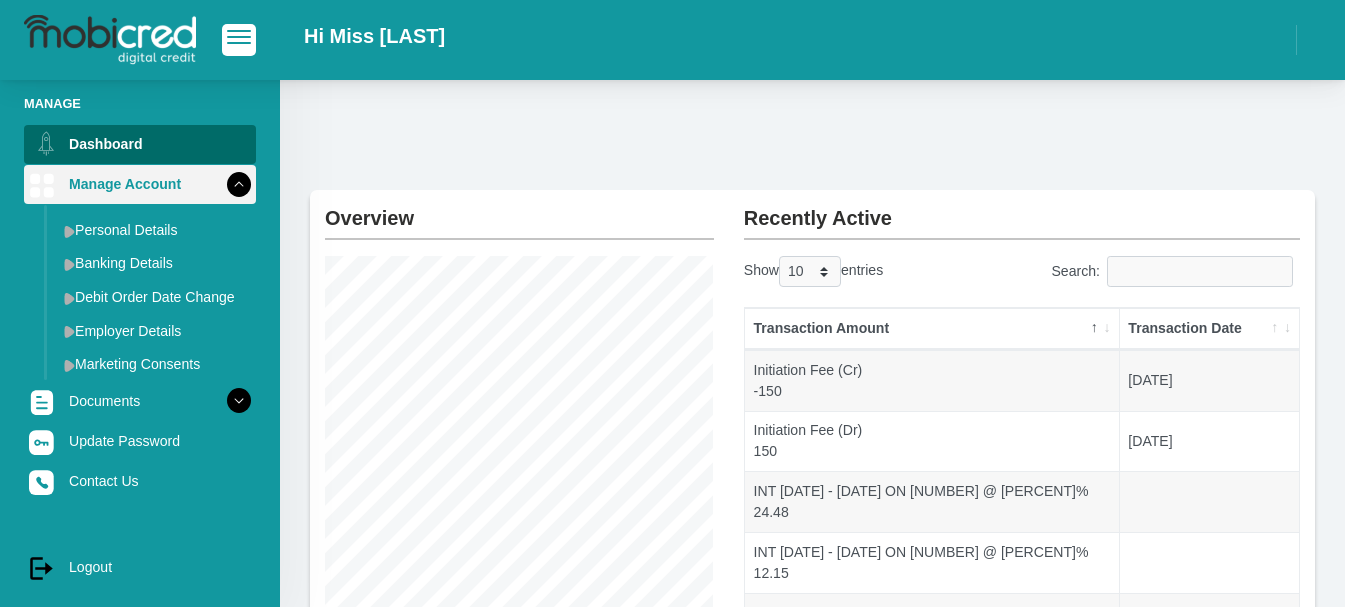 click on "Manage Account" at bounding box center [140, 184] 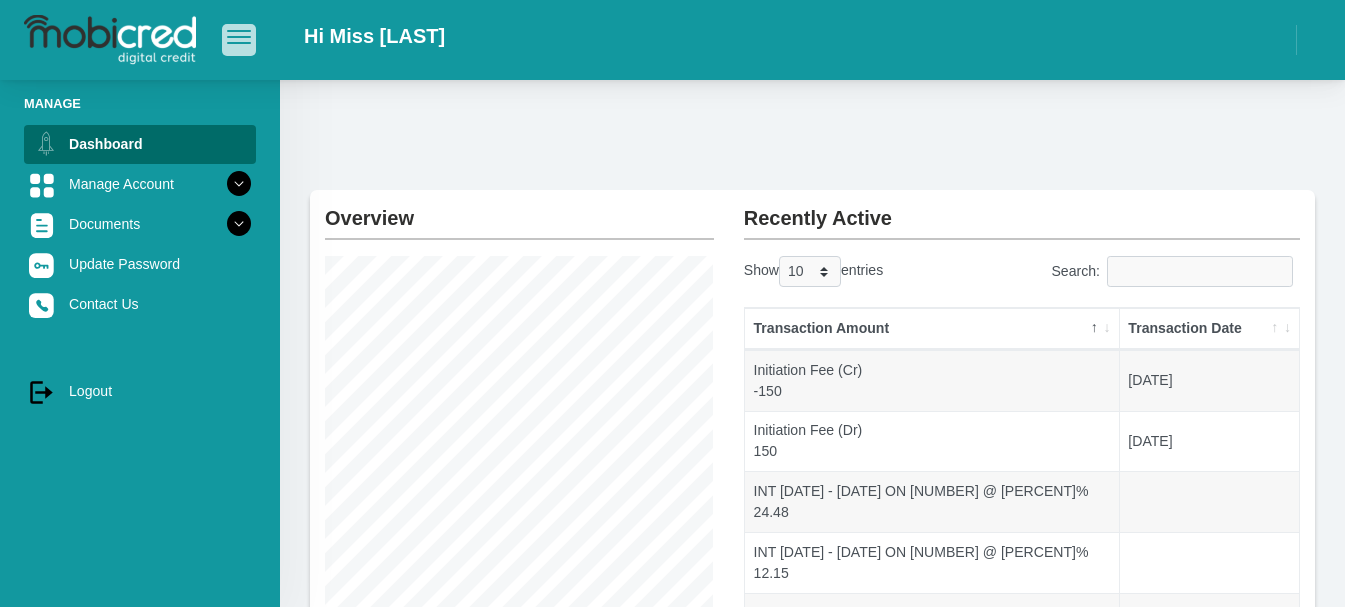 click at bounding box center [239, 37] 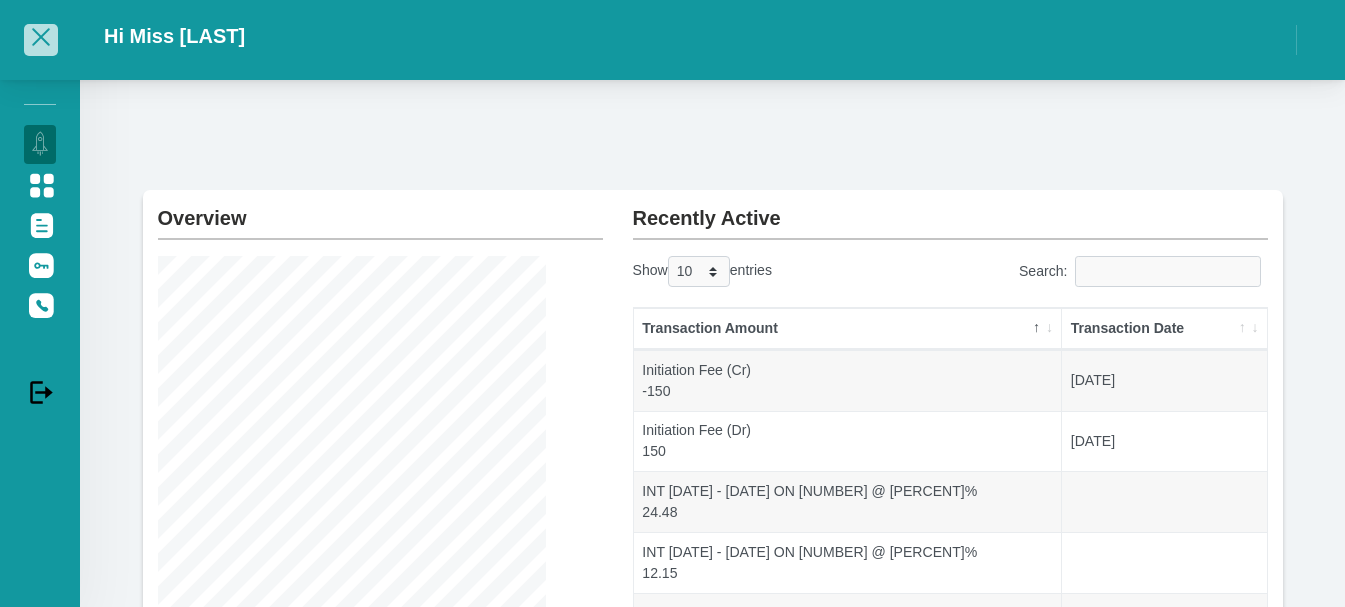 click at bounding box center (41, 37) 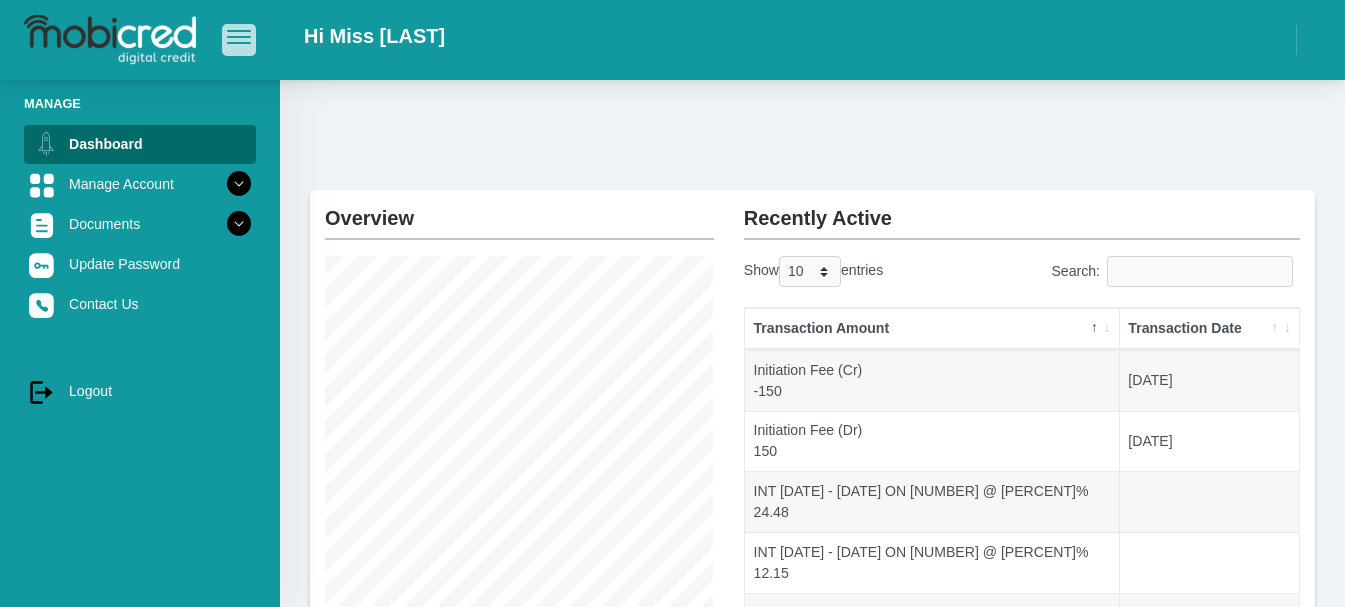 click at bounding box center (239, 37) 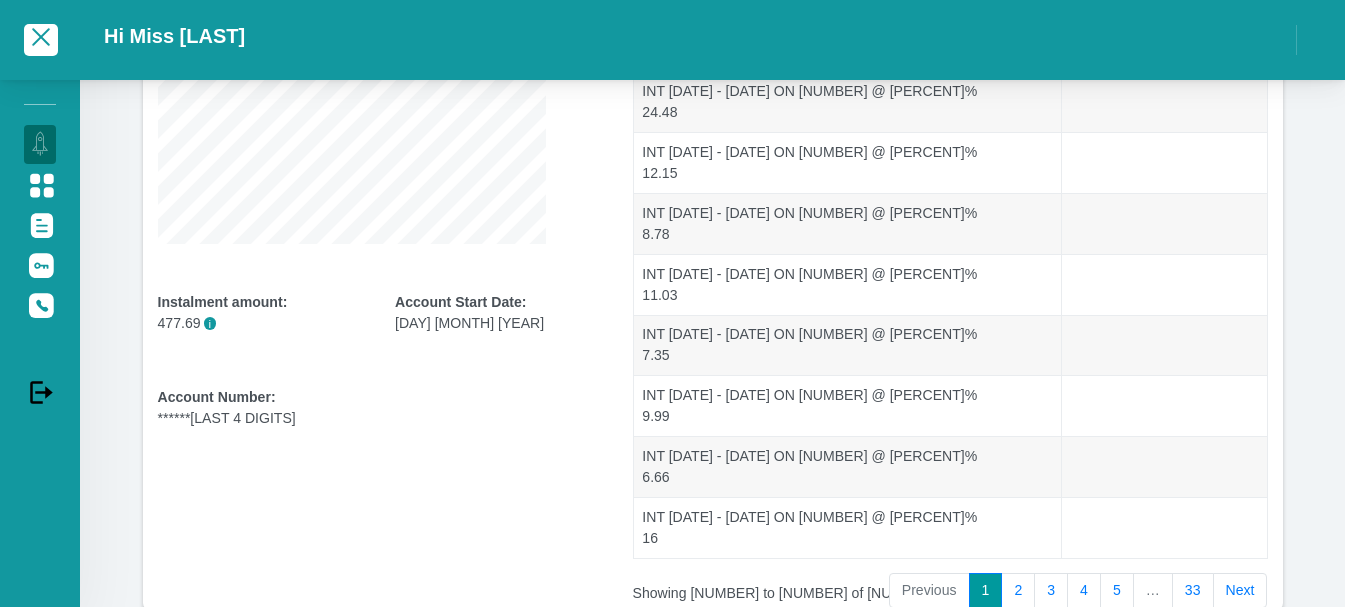 scroll, scrollTop: 521, scrollLeft: 0, axis: vertical 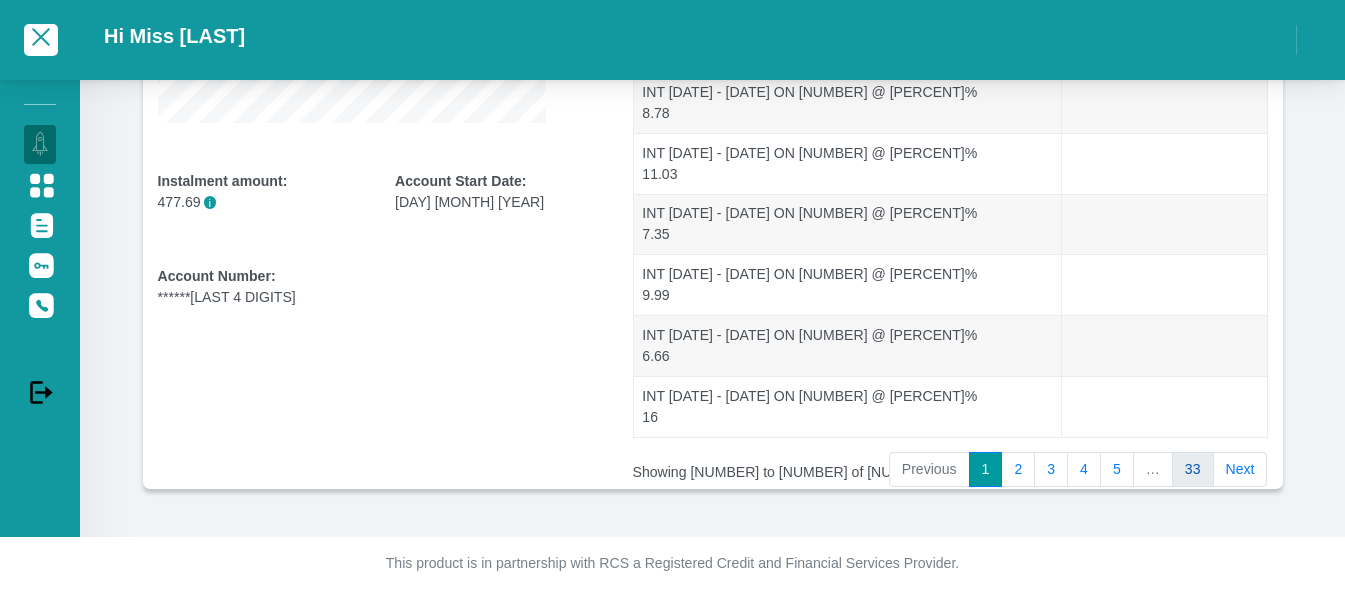 click on "33" at bounding box center [1193, 470] 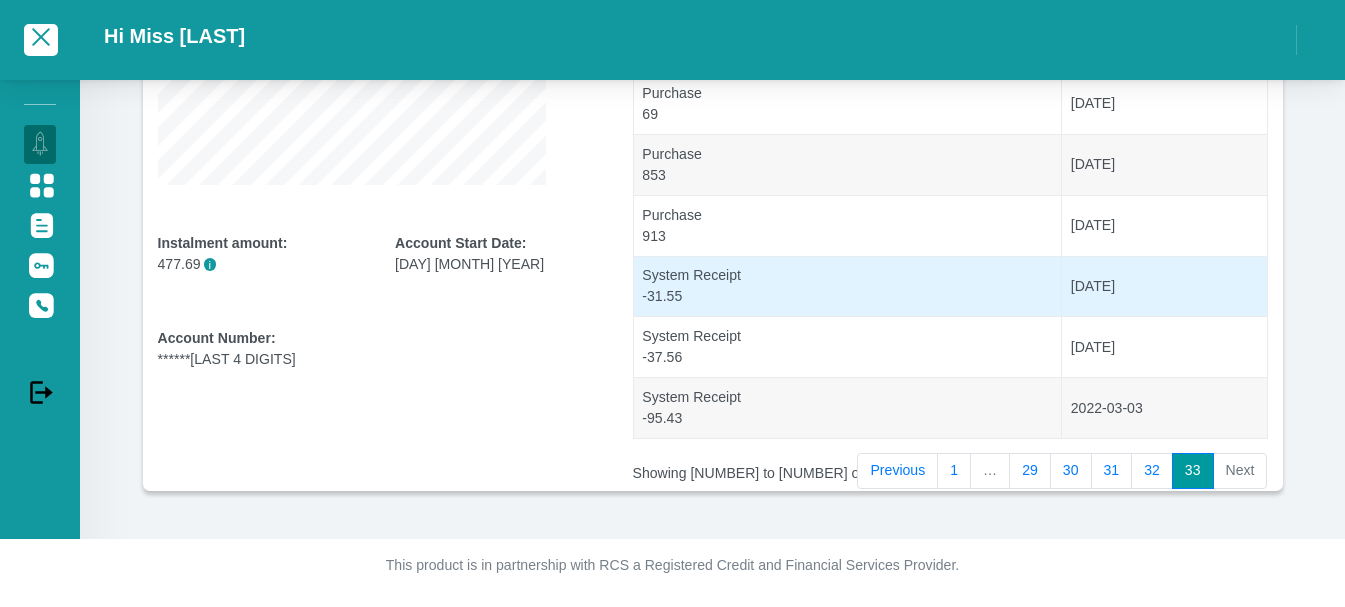 scroll, scrollTop: 460, scrollLeft: 0, axis: vertical 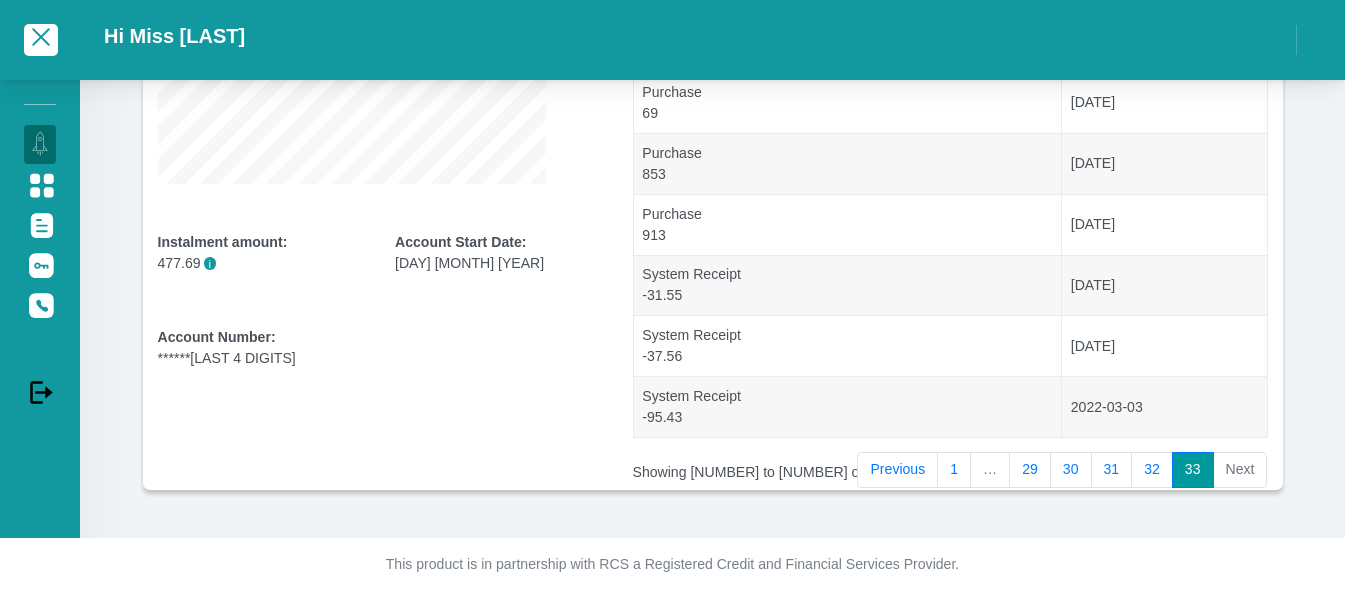 click on "Next" at bounding box center (1241, 470) 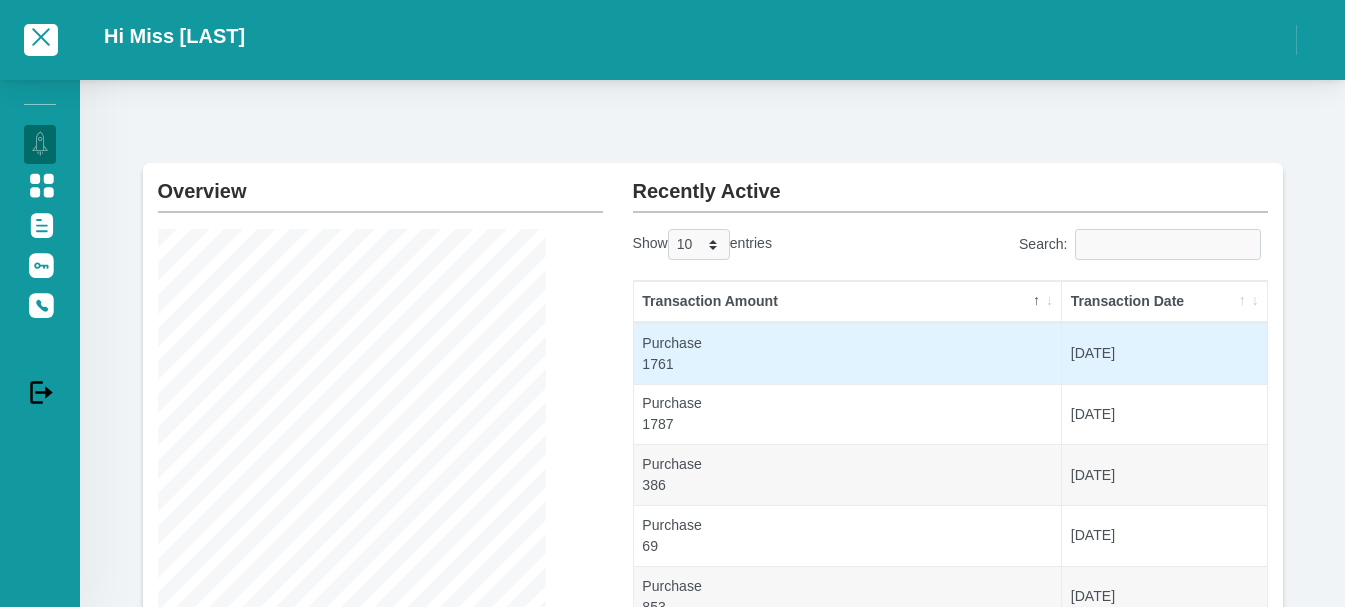 scroll, scrollTop: 0, scrollLeft: 0, axis: both 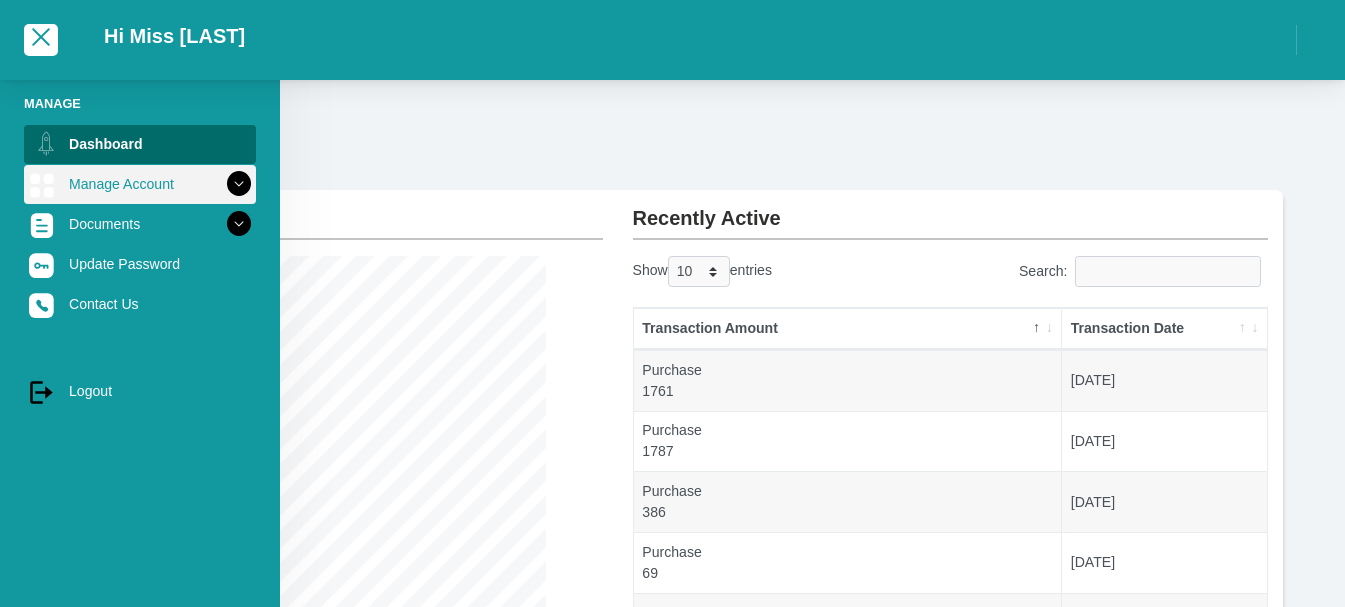 click on "Manage Account" at bounding box center (140, 184) 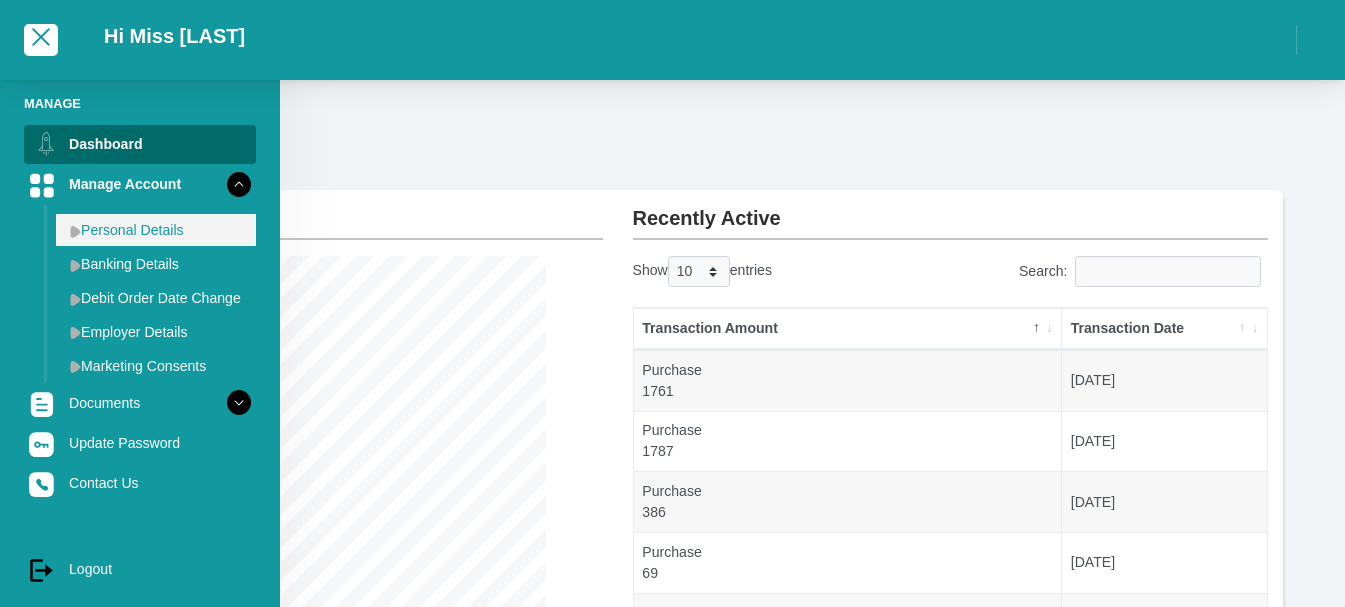 click on "Personal Details" at bounding box center [156, 230] 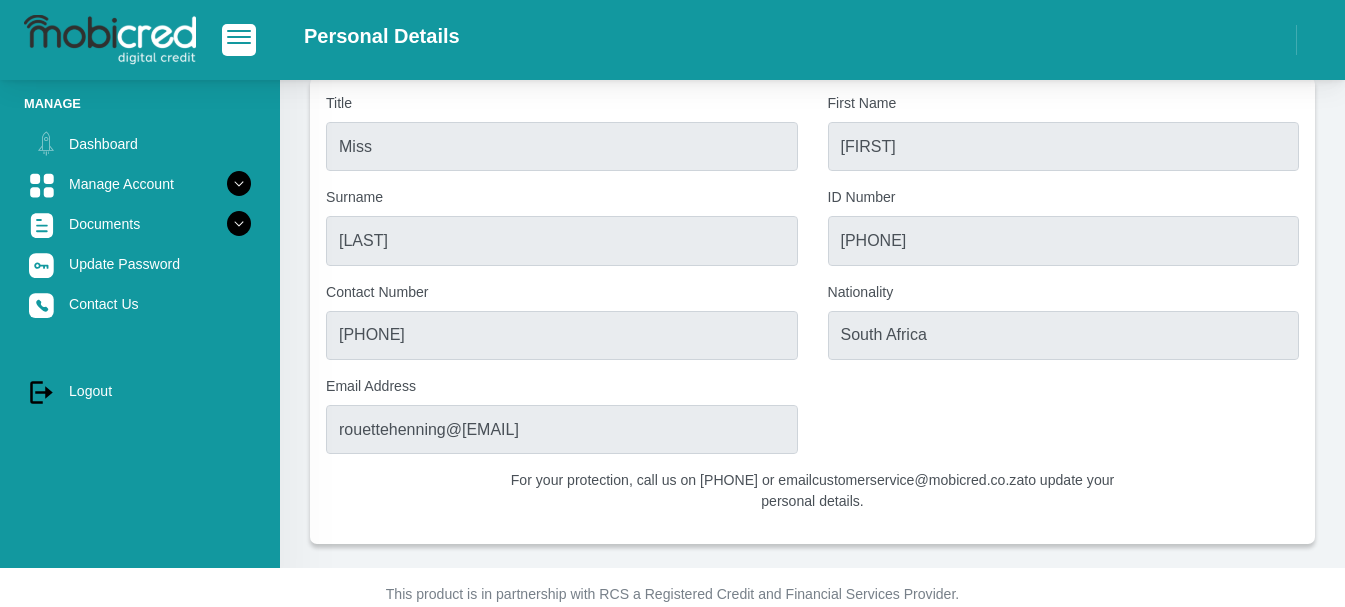 scroll, scrollTop: 88, scrollLeft: 0, axis: vertical 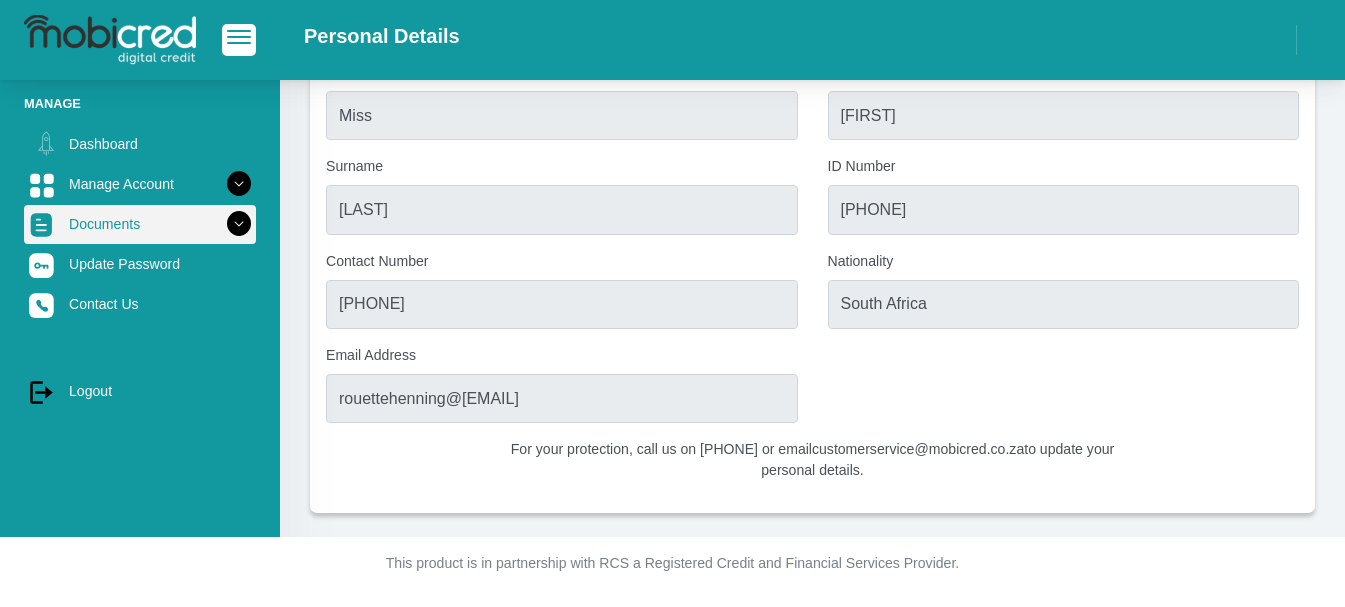 click on "Documents" at bounding box center (140, 224) 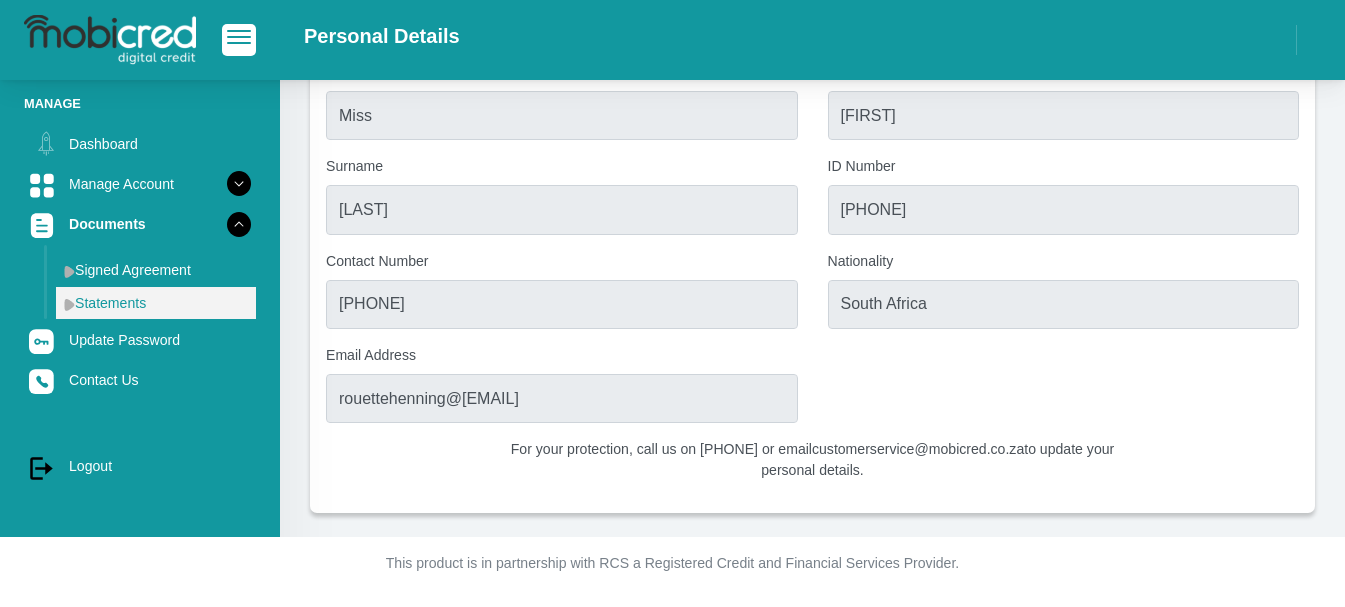 click on "Statements" at bounding box center [156, 303] 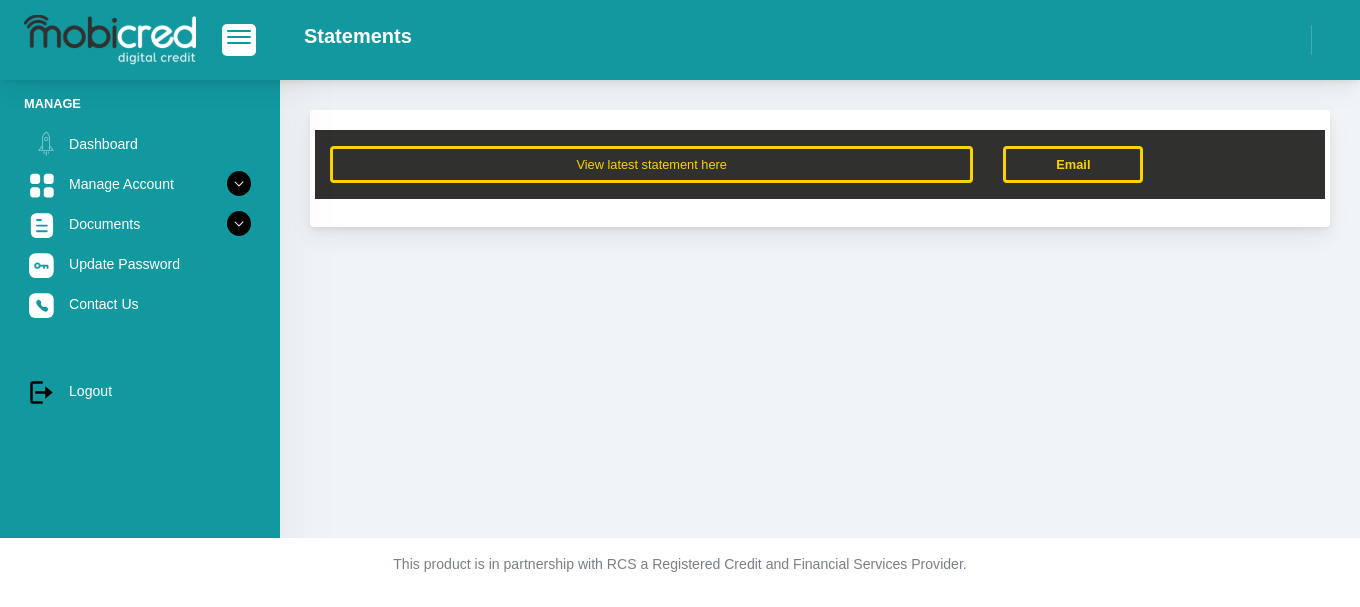 scroll, scrollTop: 0, scrollLeft: 0, axis: both 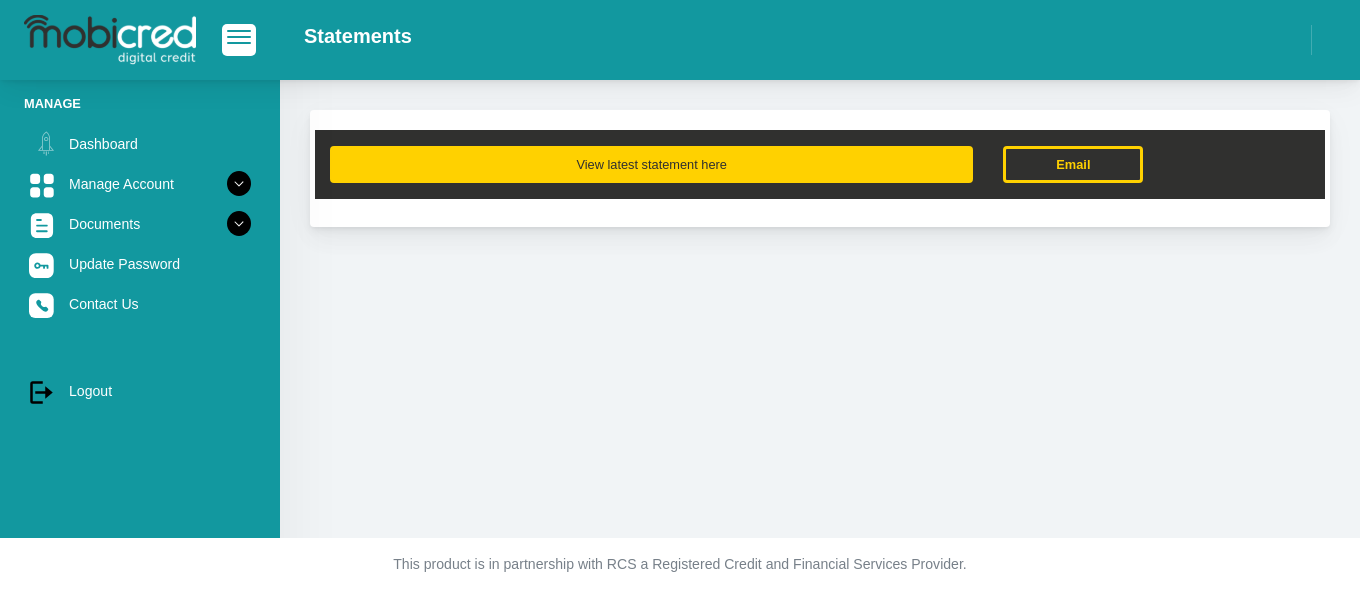 click on "View latest statement here" at bounding box center [651, 164] 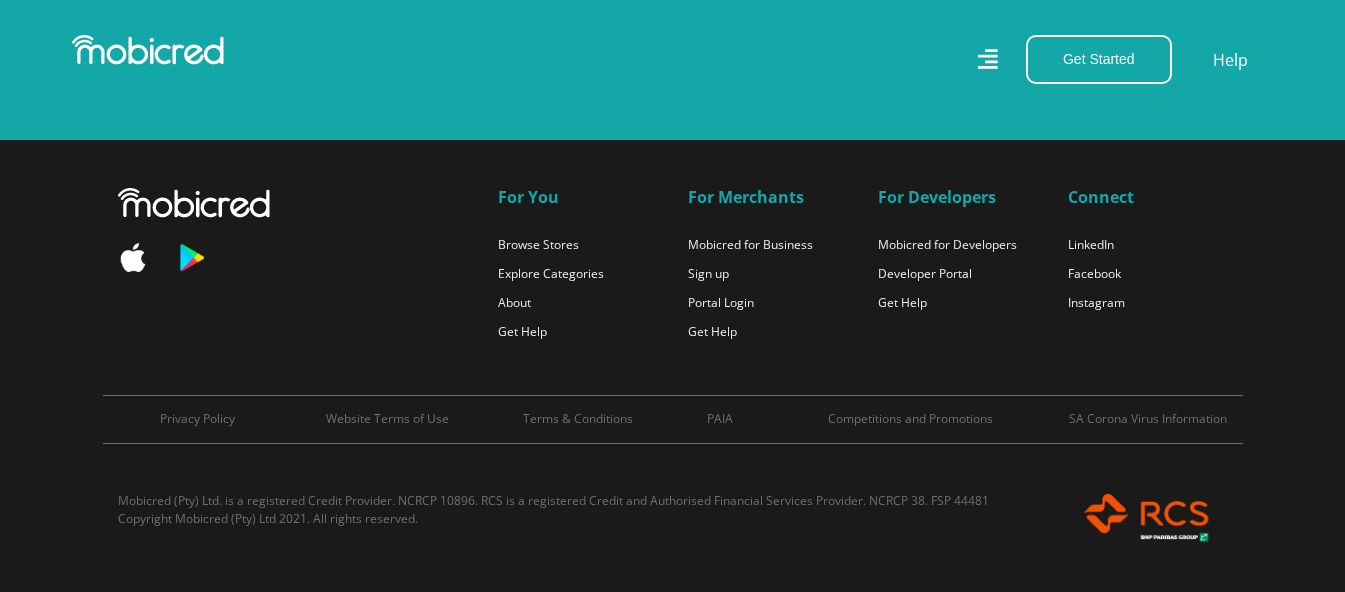 scroll, scrollTop: 22000, scrollLeft: 0, axis: vertical 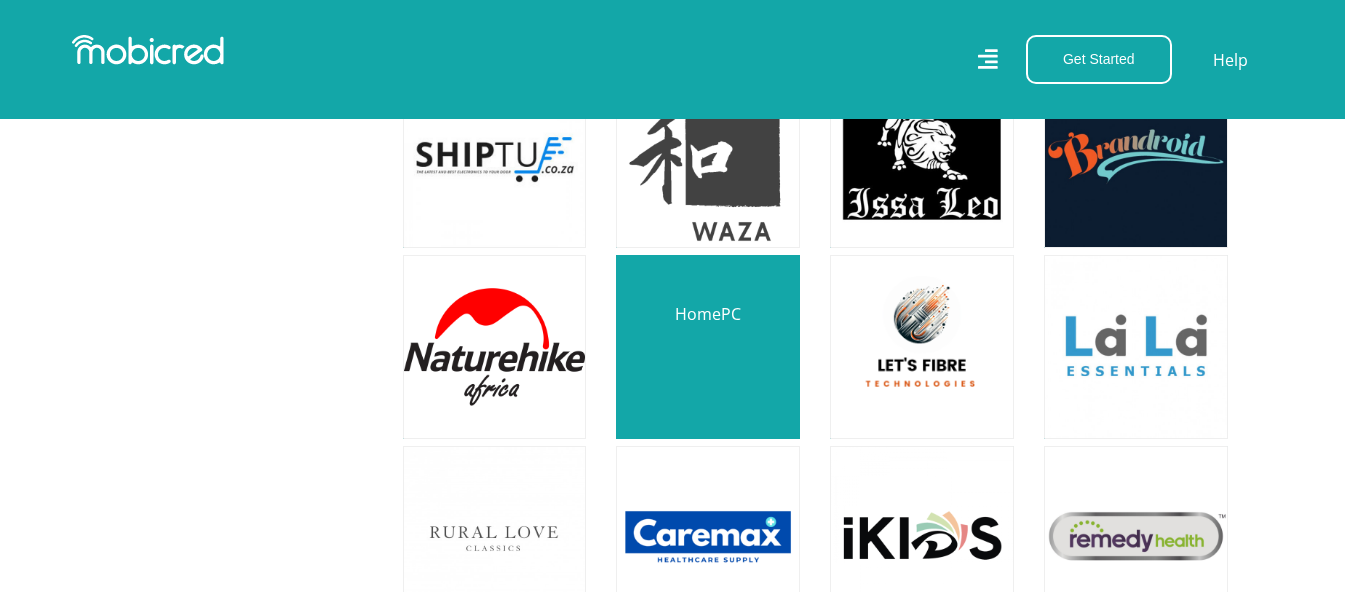 click at bounding box center [708, 347] 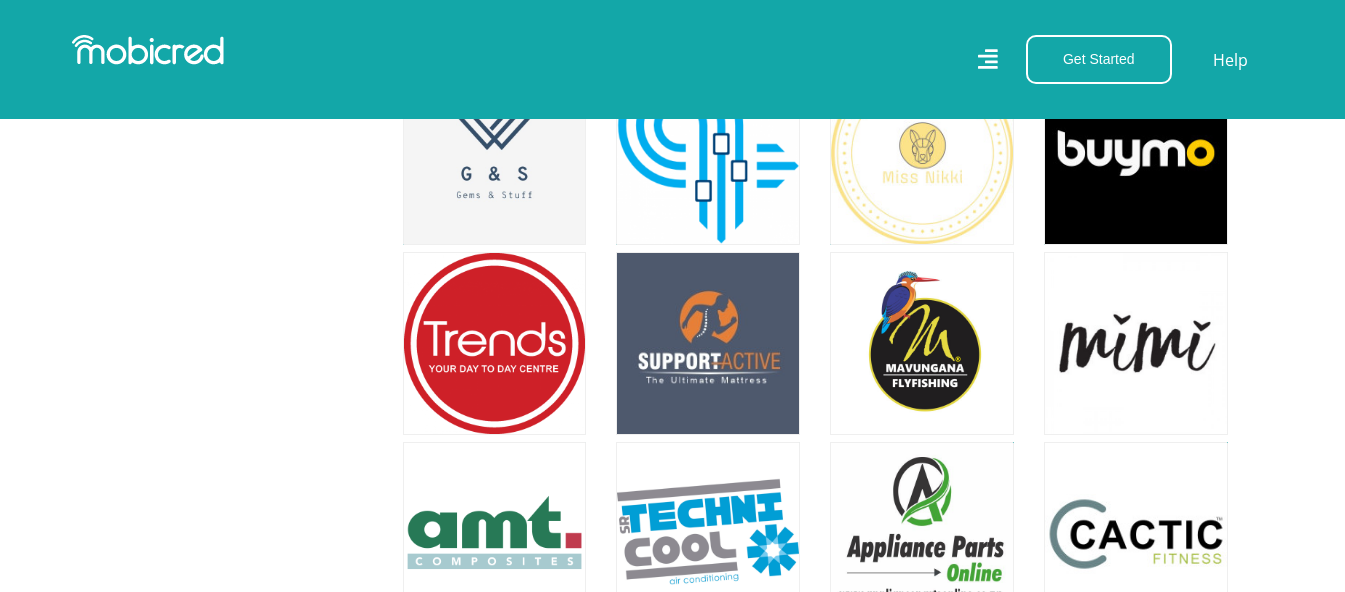 scroll, scrollTop: 26600, scrollLeft: 0, axis: vertical 